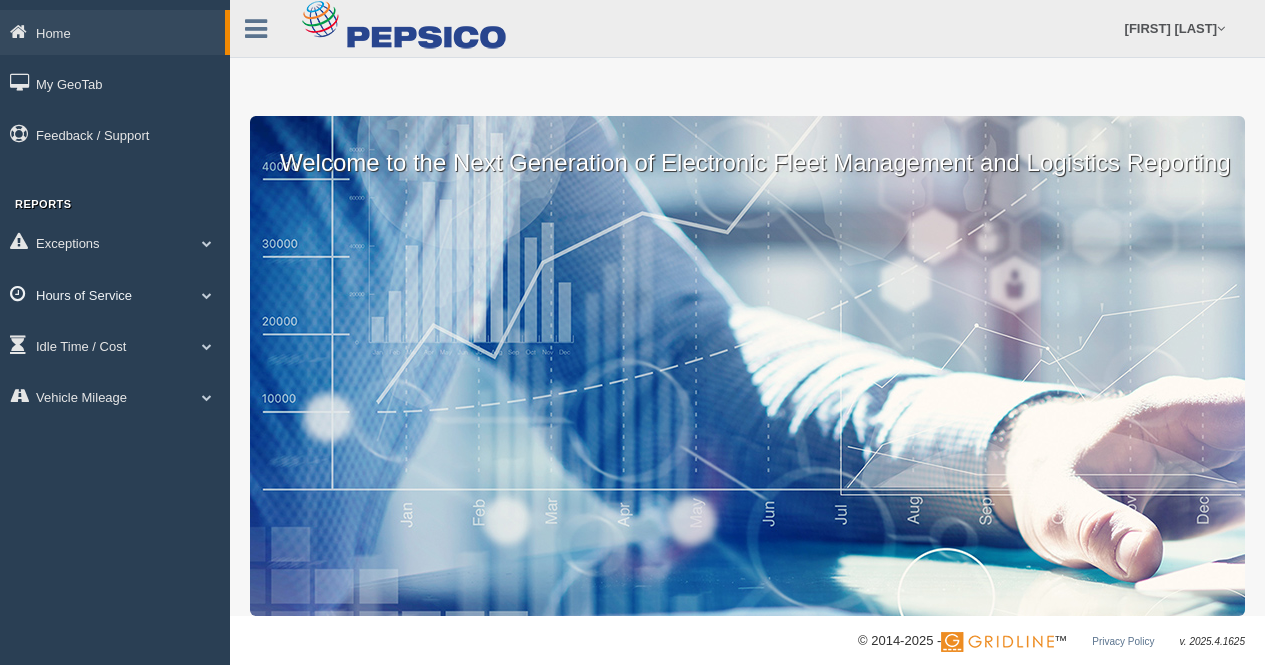 scroll, scrollTop: 0, scrollLeft: 0, axis: both 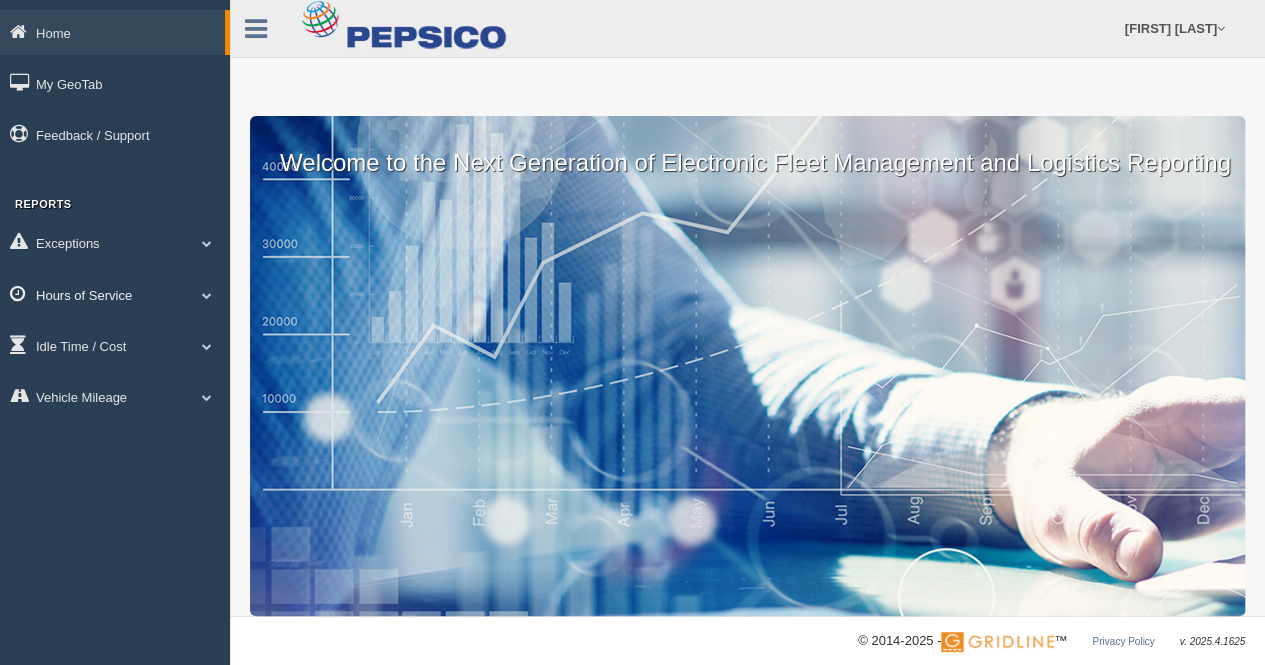 click on "Hours of Service" at bounding box center [112, 32] 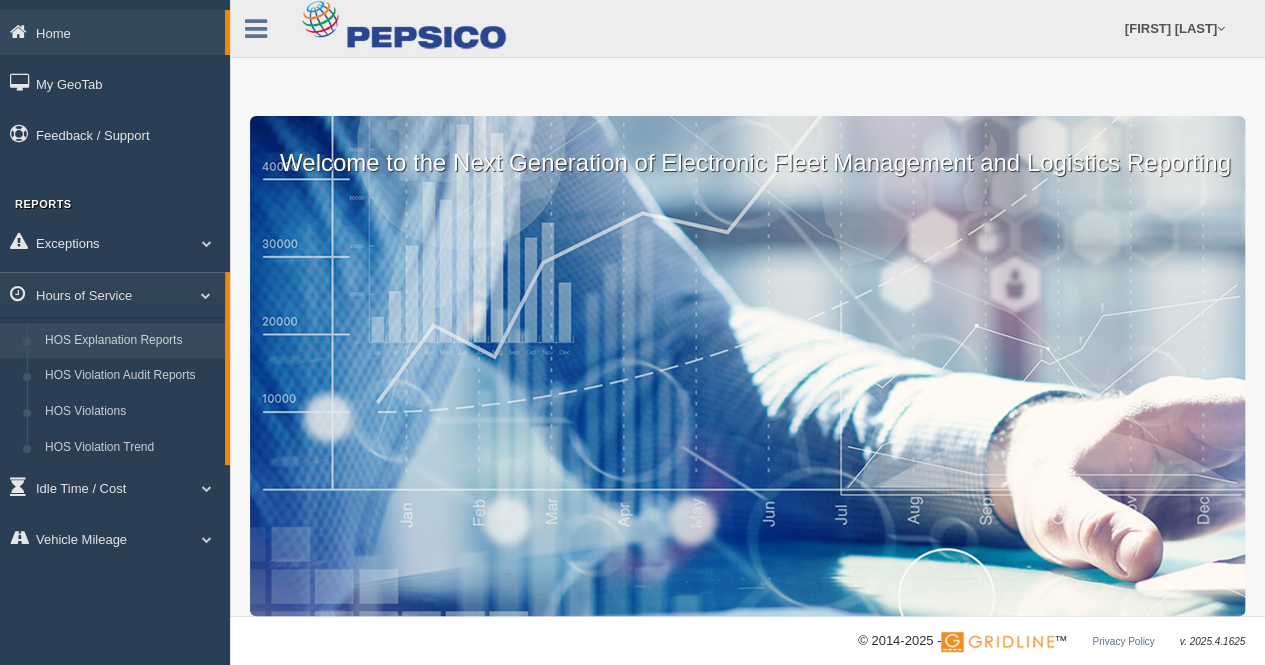 click on "HOS Explanation Reports" at bounding box center (130, 341) 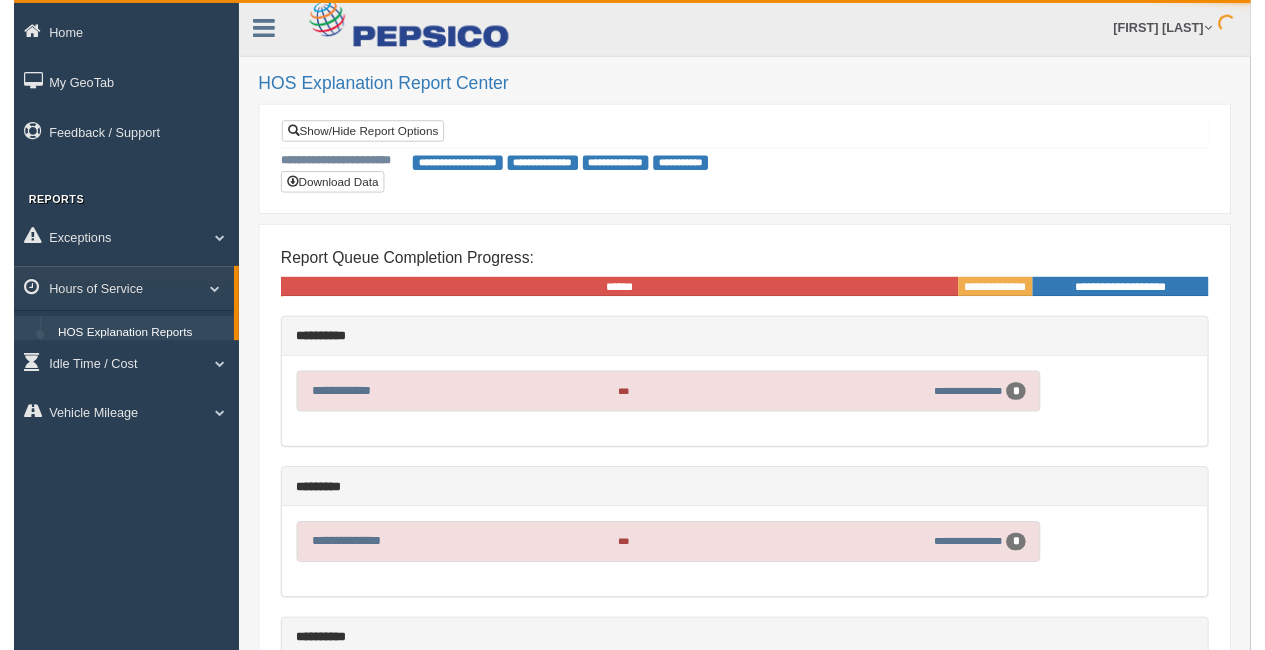 scroll, scrollTop: 0, scrollLeft: 0, axis: both 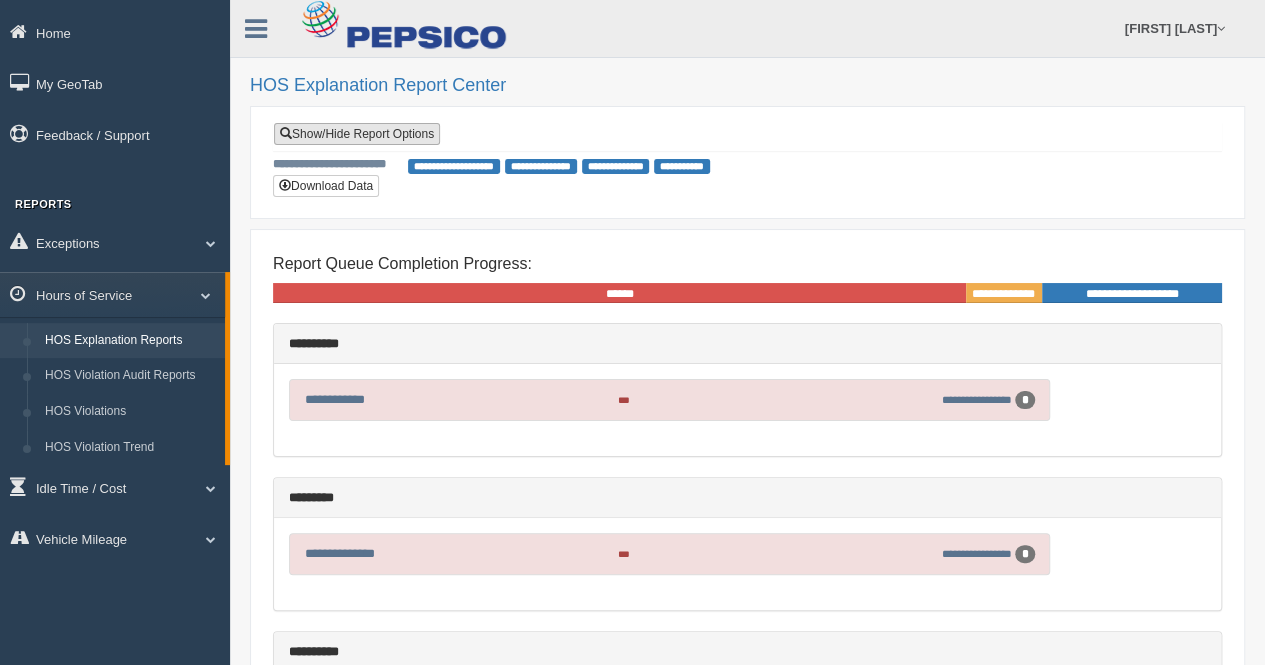 click on "Show/Hide Report Options" at bounding box center (357, 134) 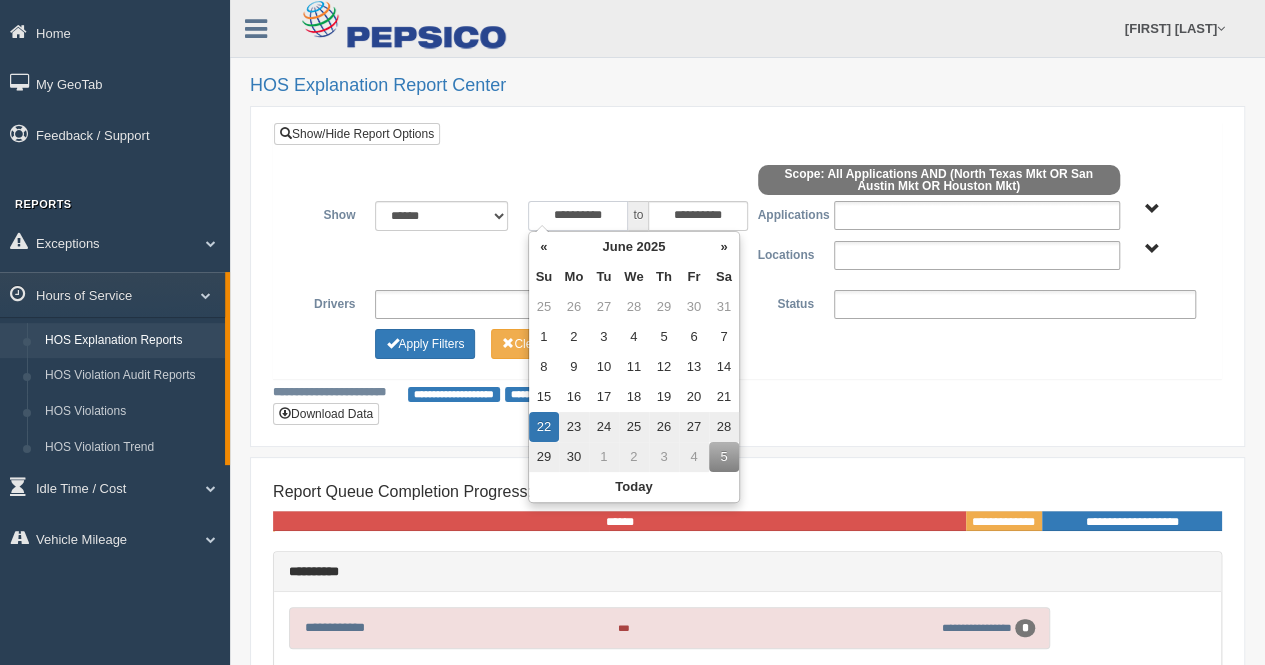 click on "**********" at bounding box center [578, 216] 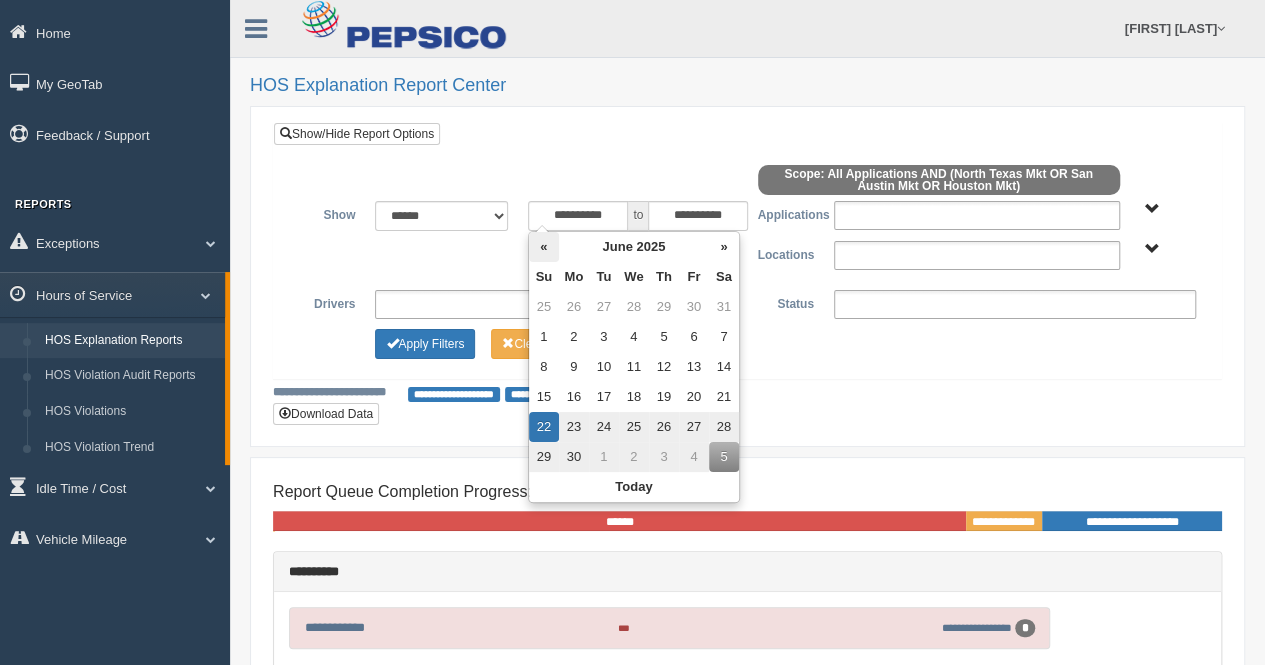 click on "«" at bounding box center [544, 247] 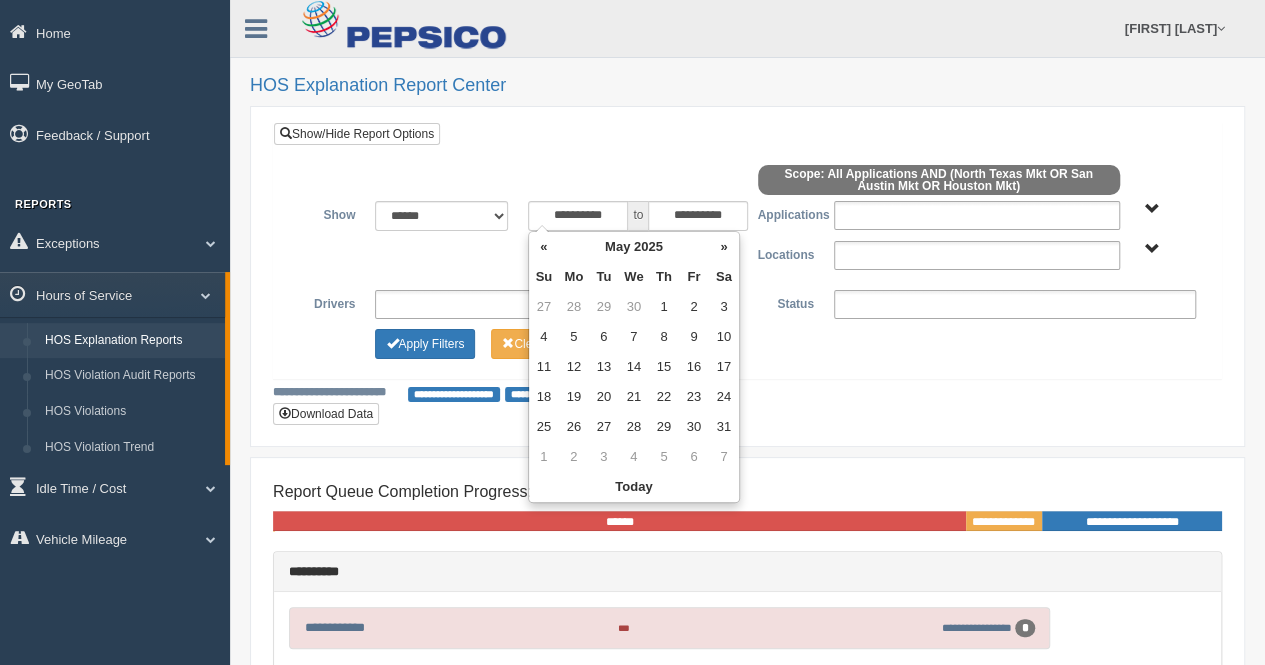 click on "«" at bounding box center [544, 247] 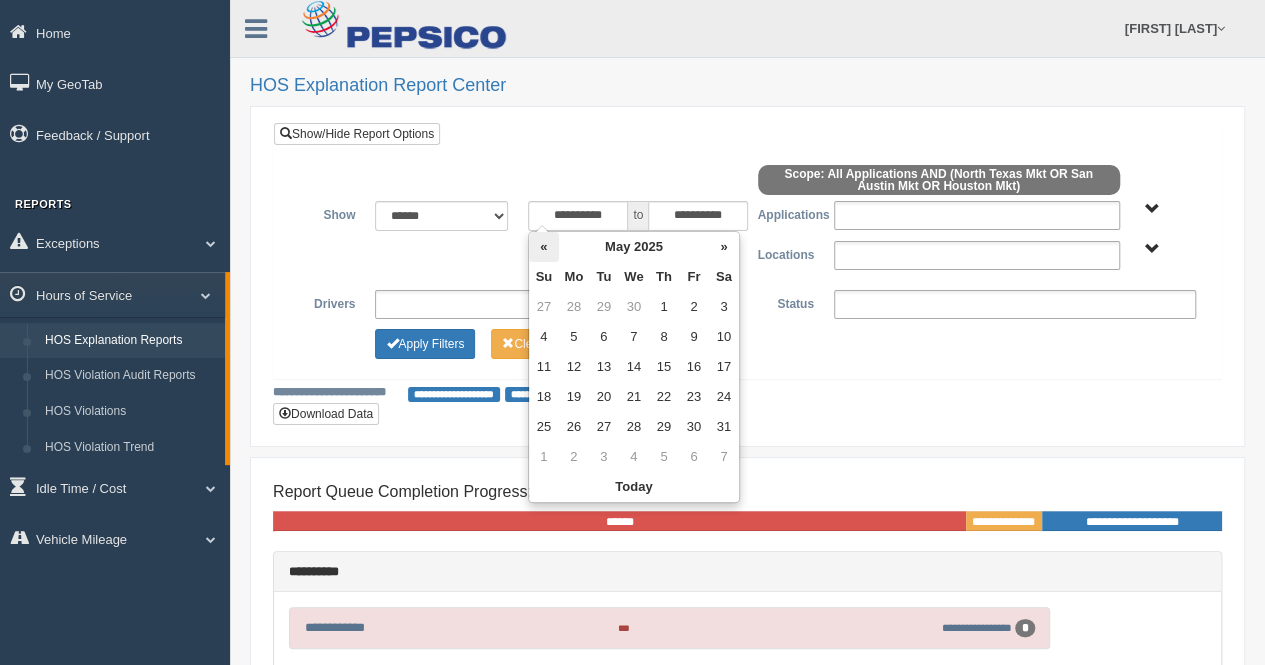 click on "«" at bounding box center [544, 247] 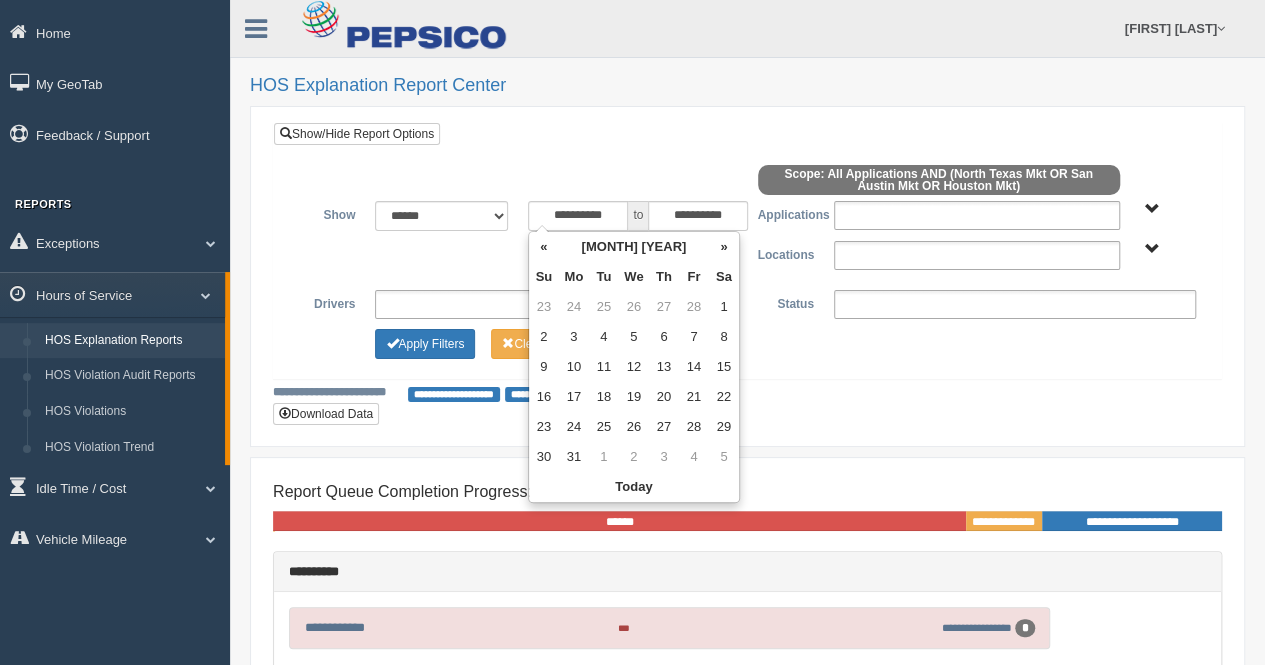 click on "«" at bounding box center [544, 247] 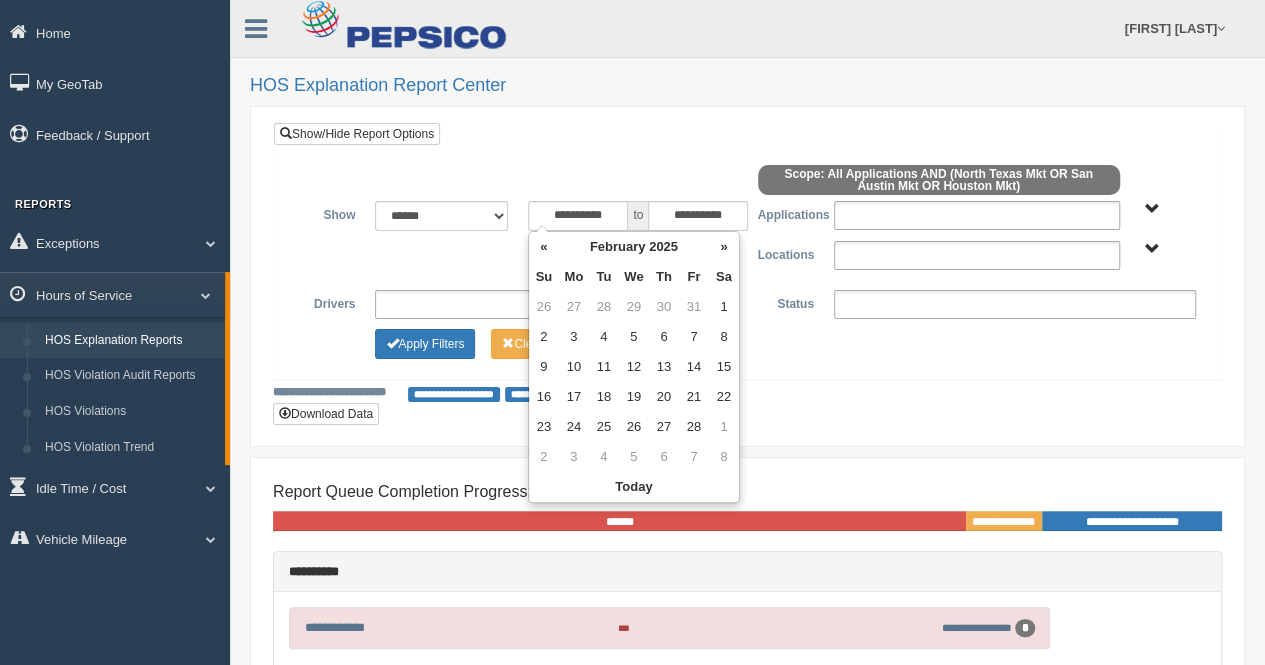 click on "«" at bounding box center [544, 247] 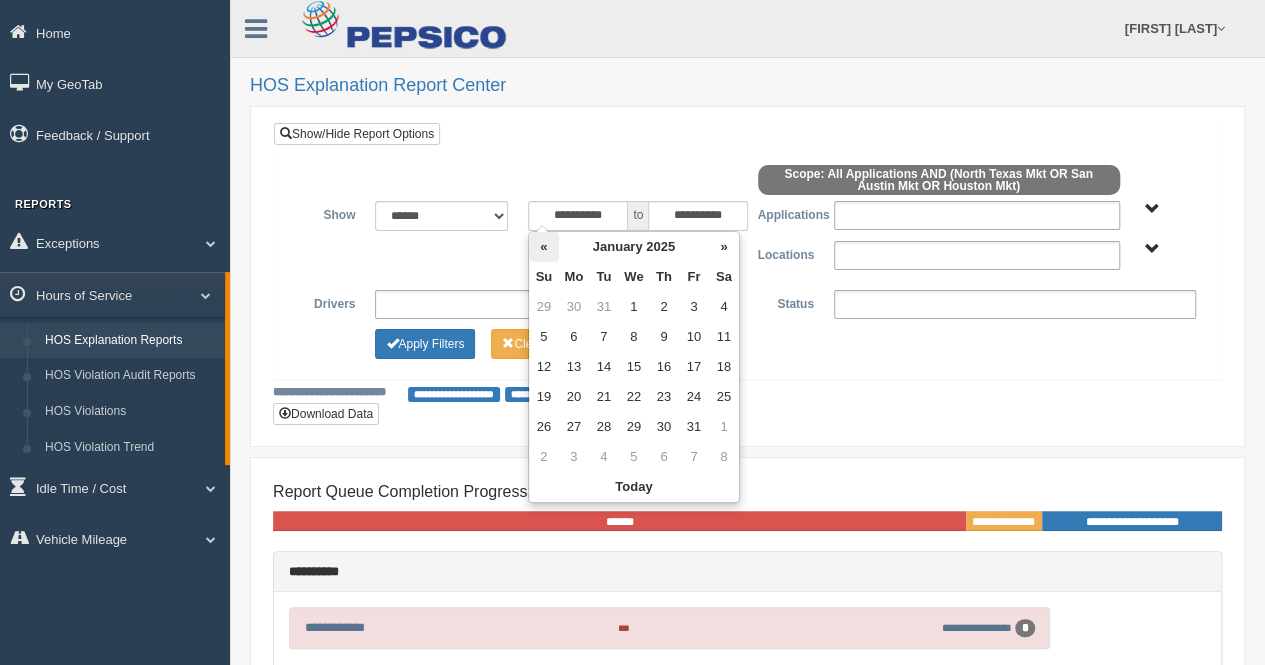 click on "«" at bounding box center (544, 247) 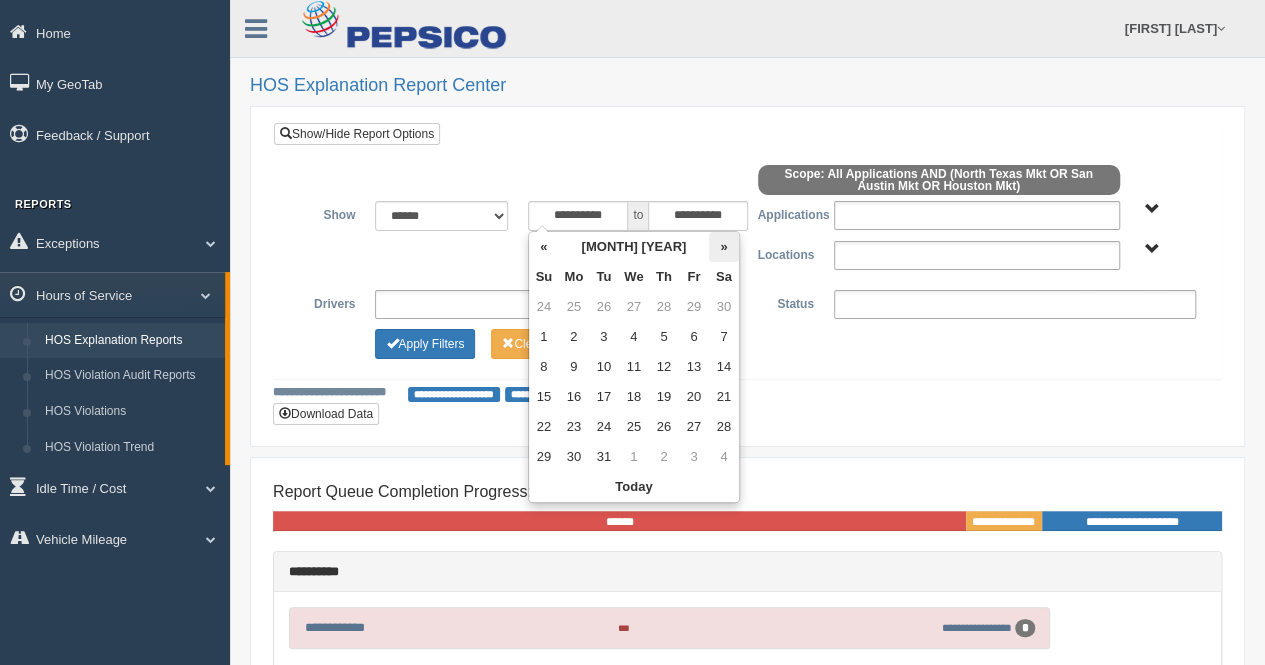 click on "»" at bounding box center [724, 247] 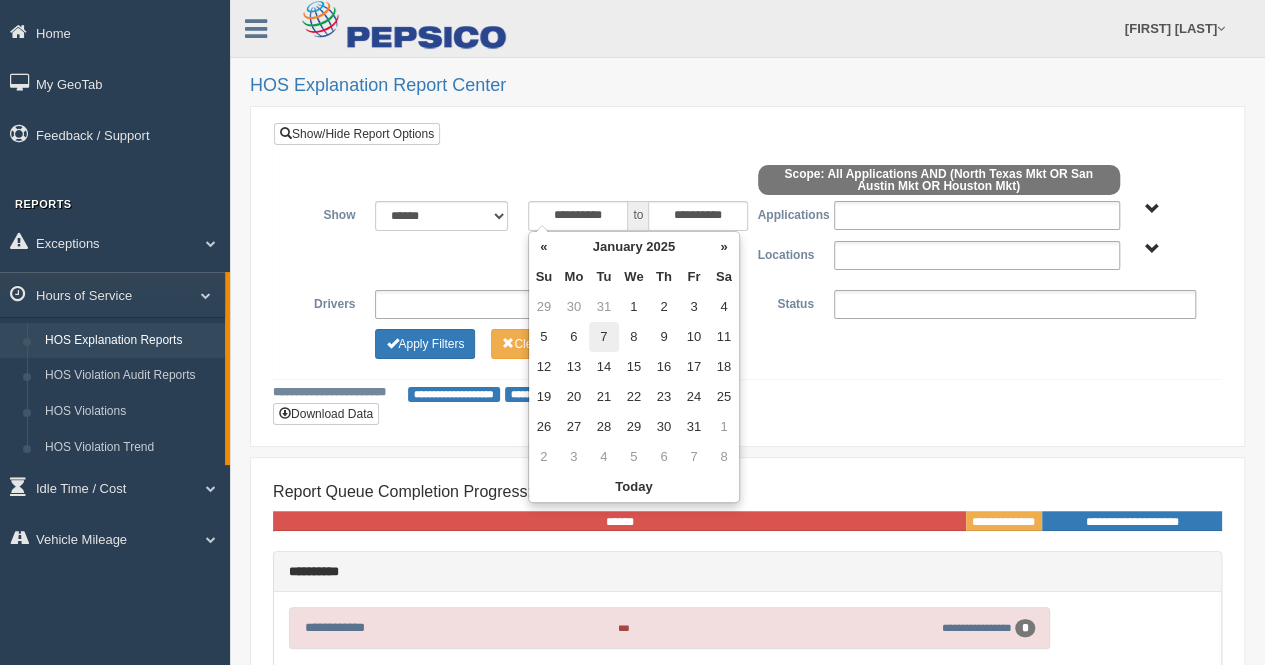 click on "7" at bounding box center (604, 307) 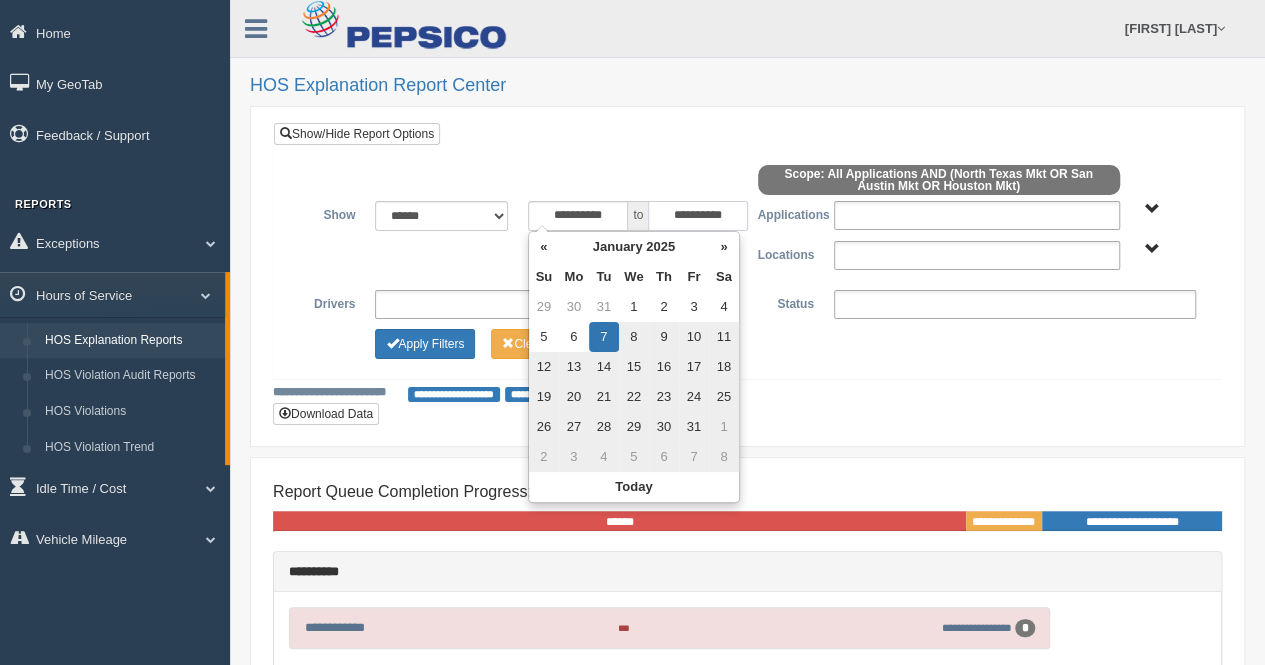 click on "**********" at bounding box center (698, 216) 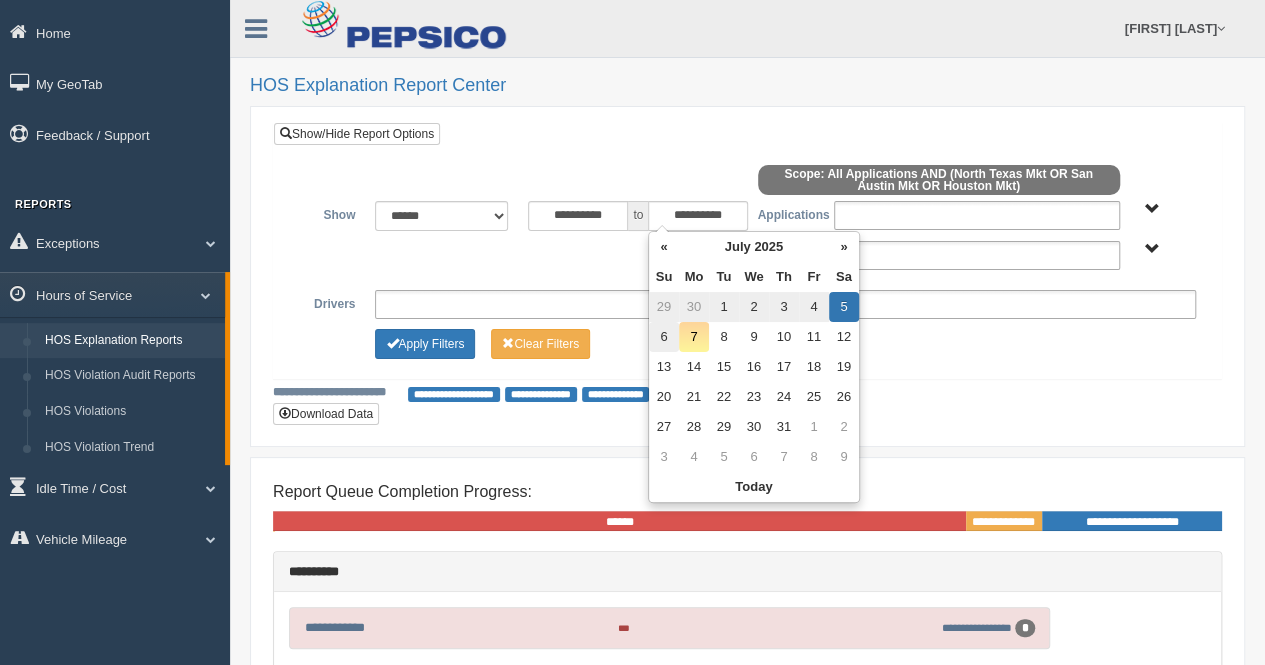 click on "6" at bounding box center (664, 307) 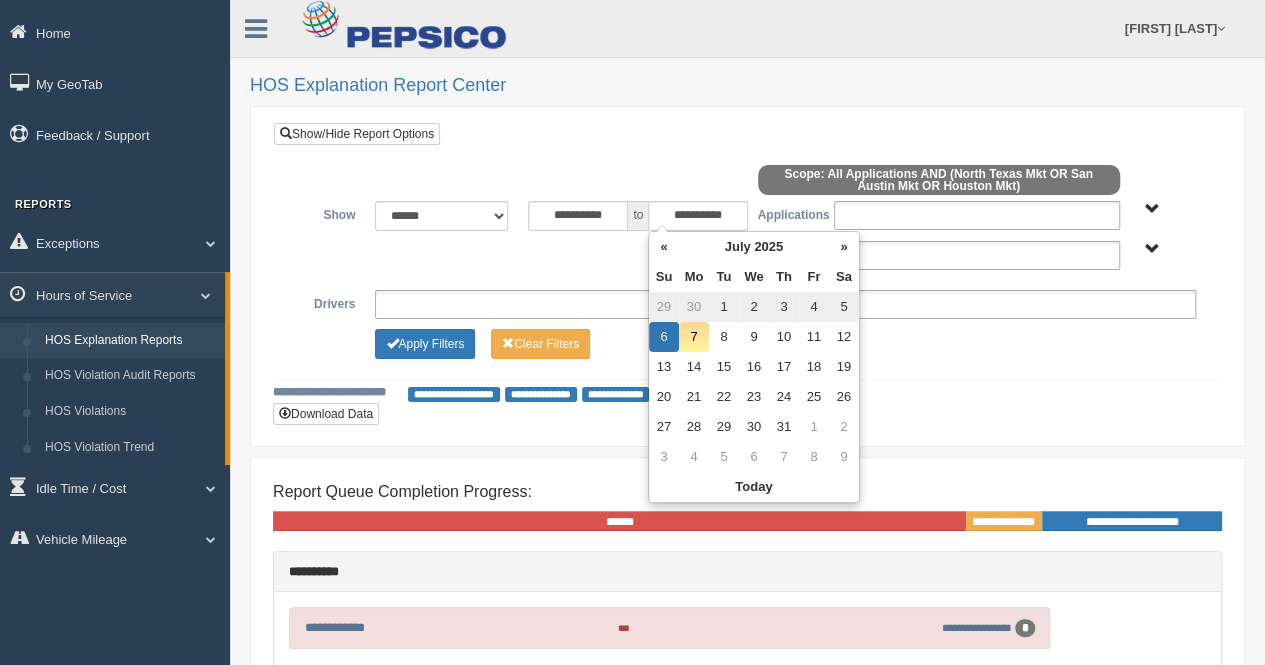 click on "**********" at bounding box center (747, 276) 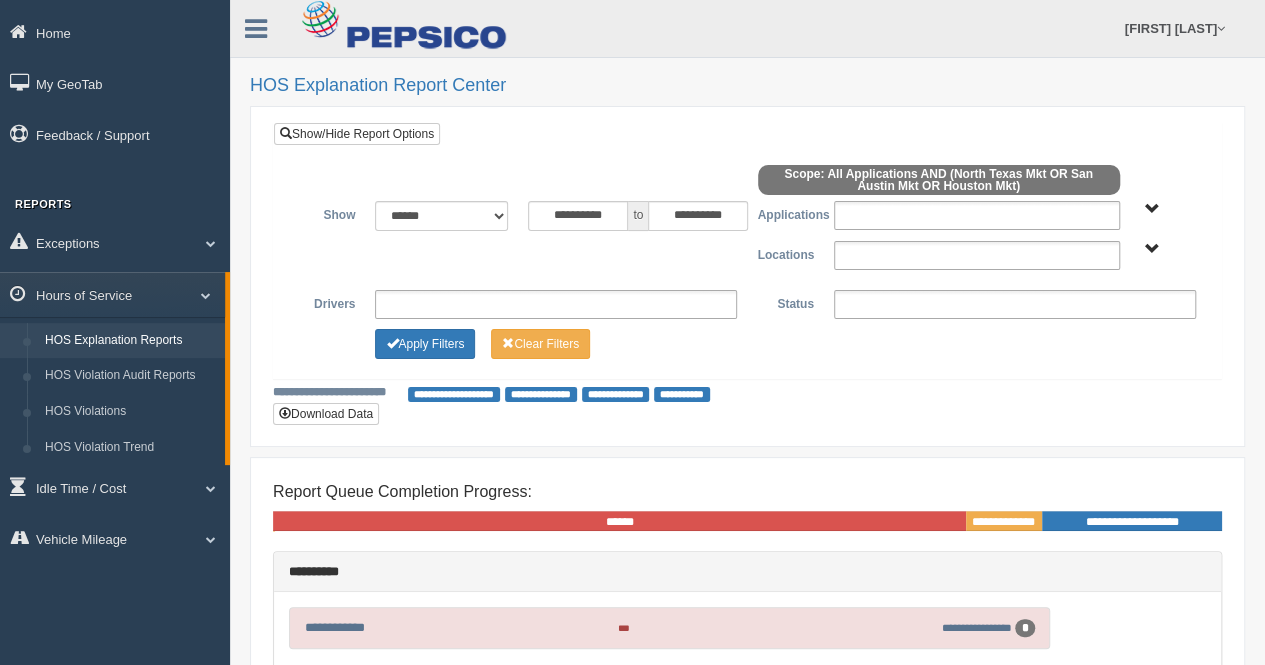 click on "Houston Mkt  North Texas Mkt  San Austin Mkt" at bounding box center (1152, 249) 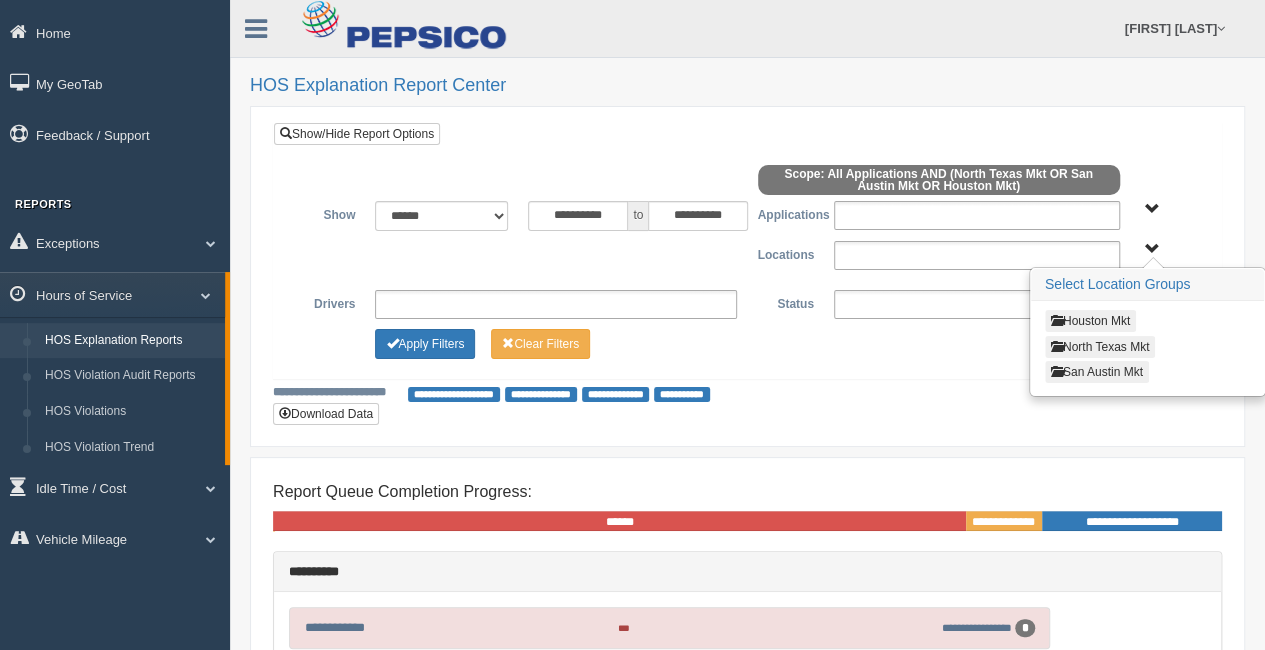 click on "Application  User Type" at bounding box center (1152, 209) 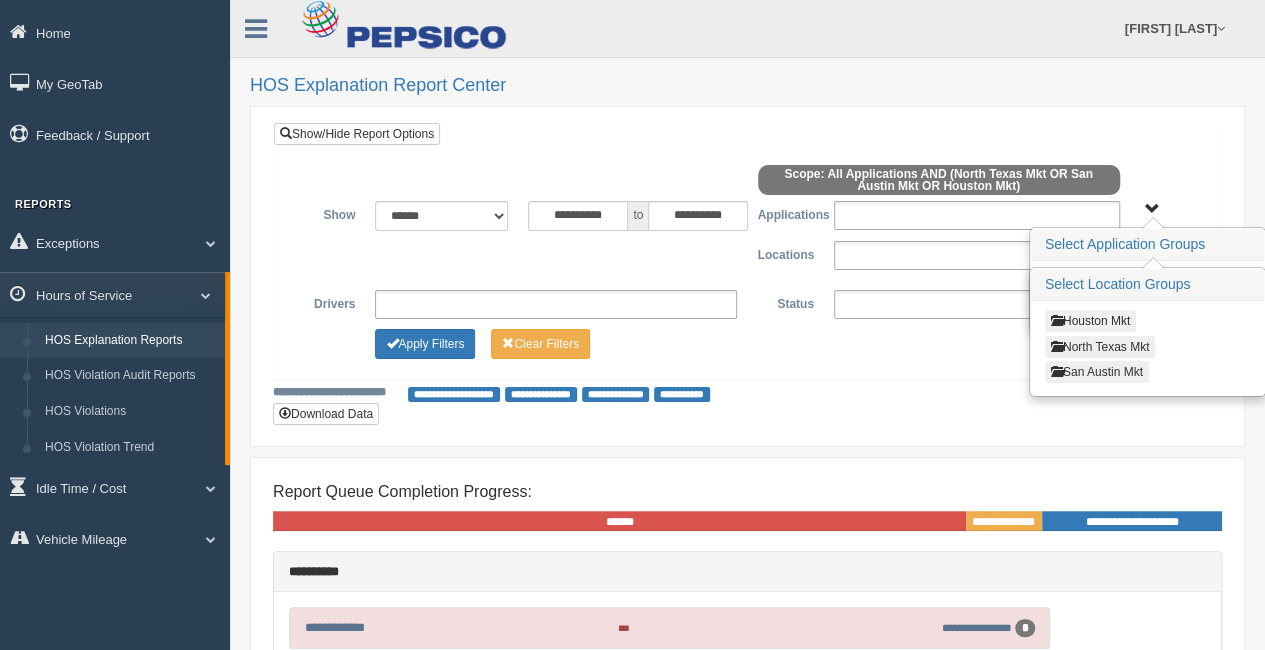 click on "Application  User Type
Select Application Groups  Application  User Type" at bounding box center (1168, 208) 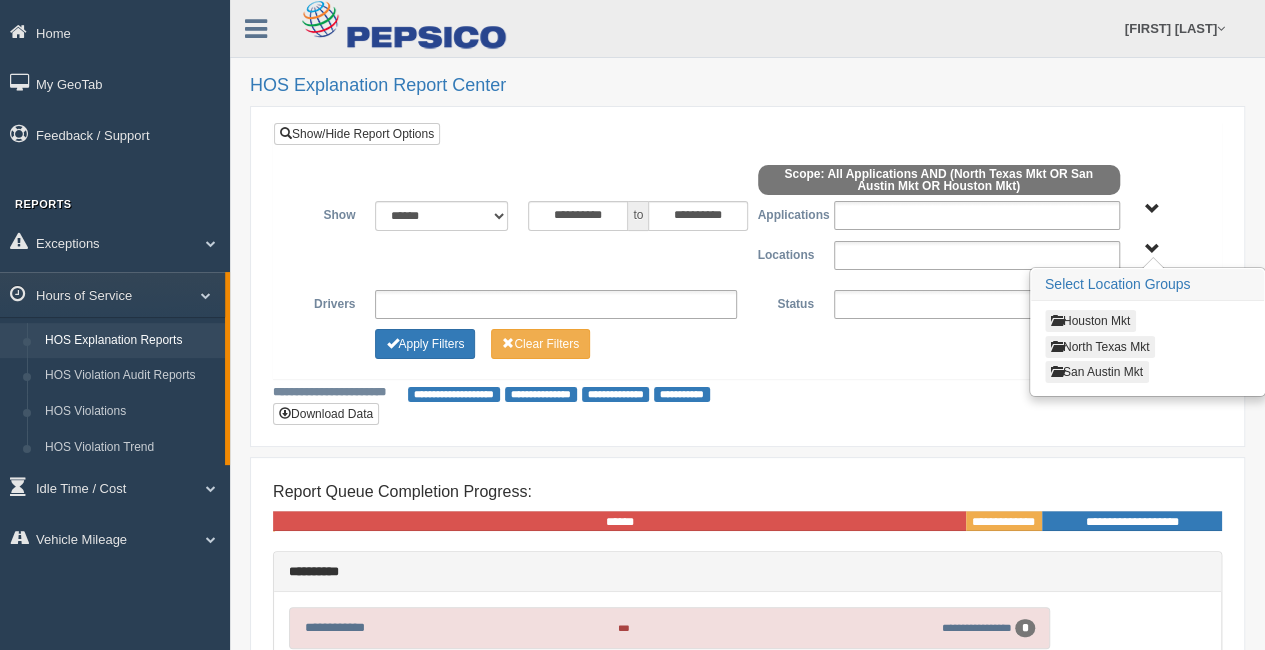 click on "Houston Mkt" at bounding box center [1090, 321] 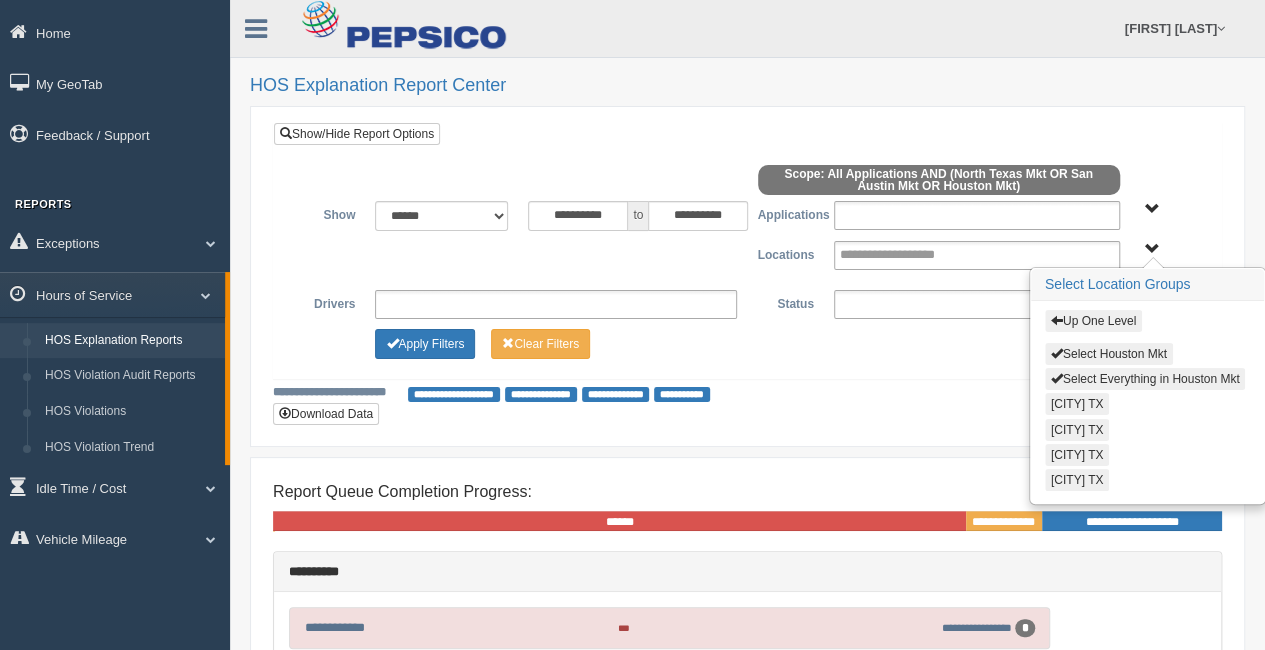 click on "Select Everything in Houston Mkt" at bounding box center [1145, 379] 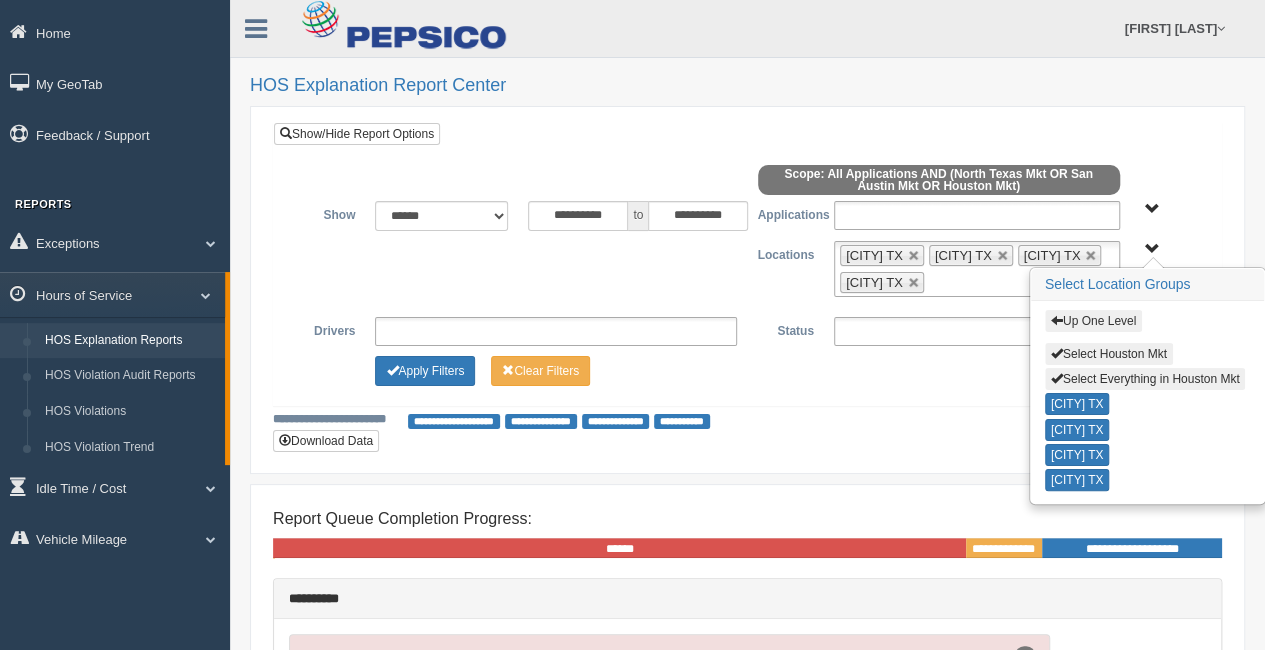 click on "Up One Level" at bounding box center [1093, 321] 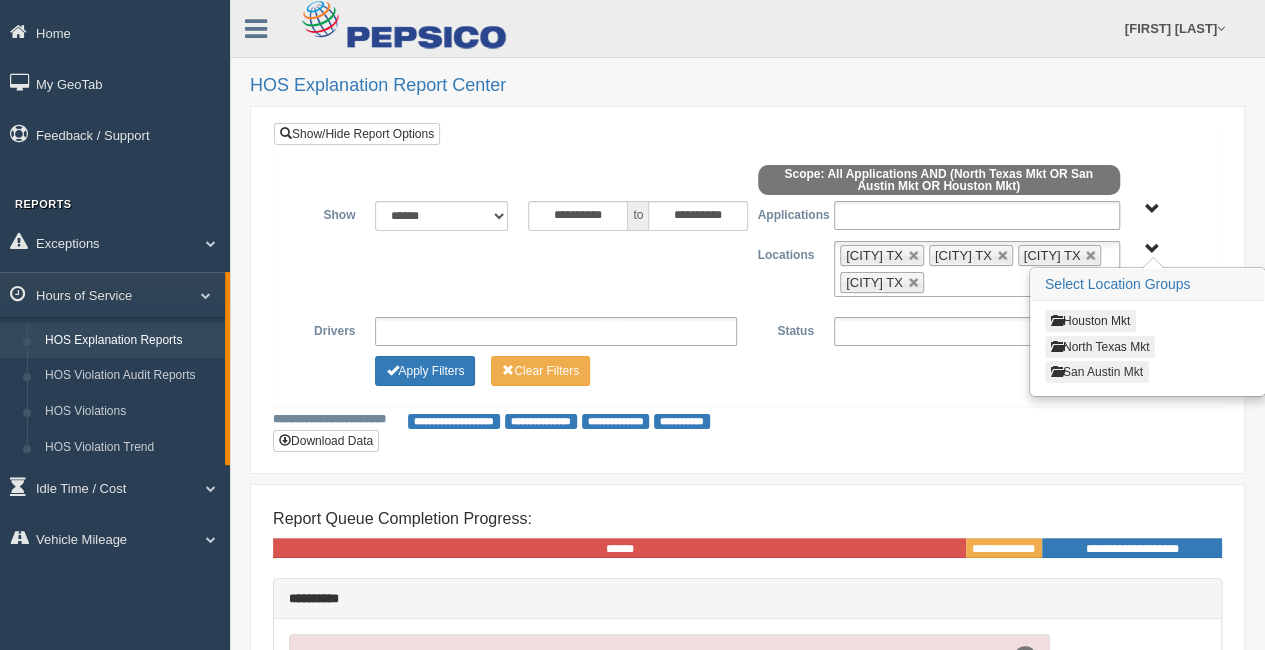 click on "San Austin Mkt" at bounding box center (1097, 372) 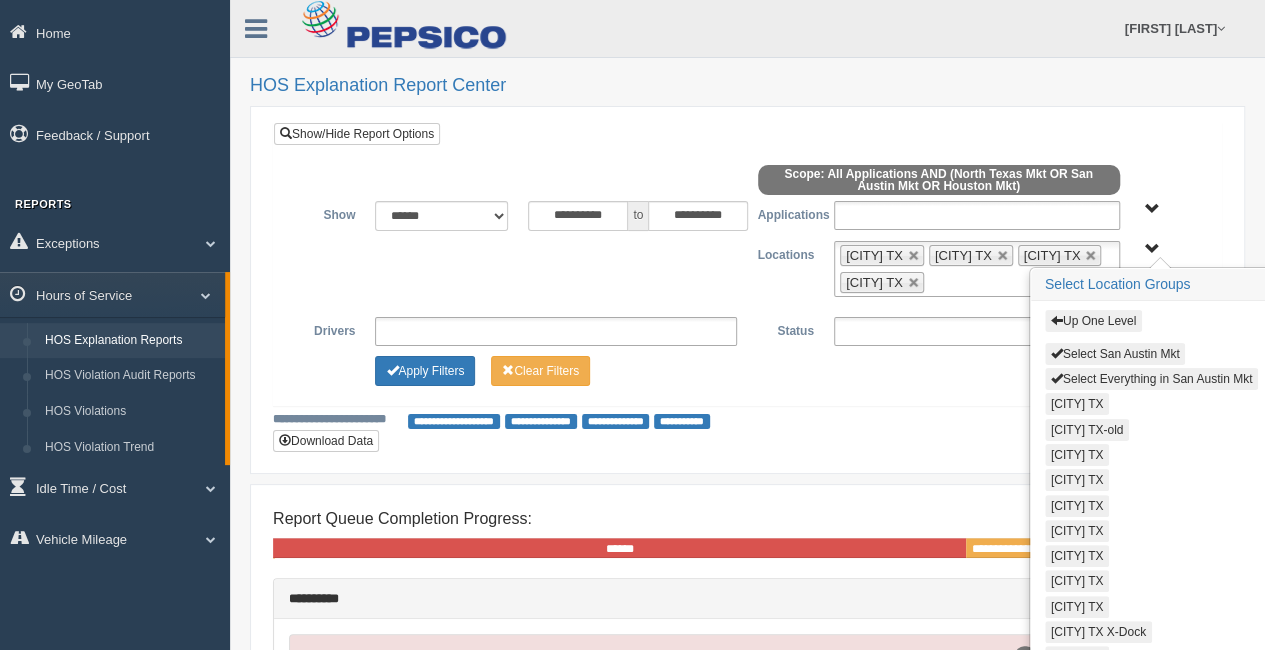 click on "Select Everything in San Austin Mkt" at bounding box center [1151, 379] 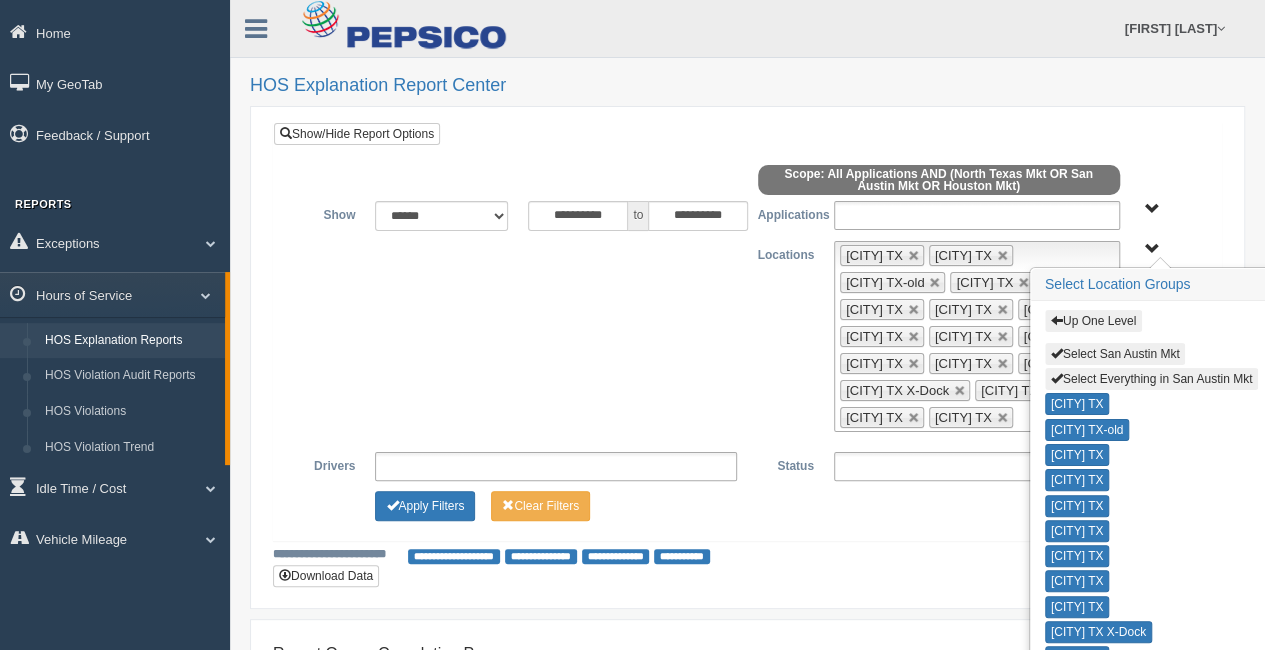 click on "**********" at bounding box center (747, 336) 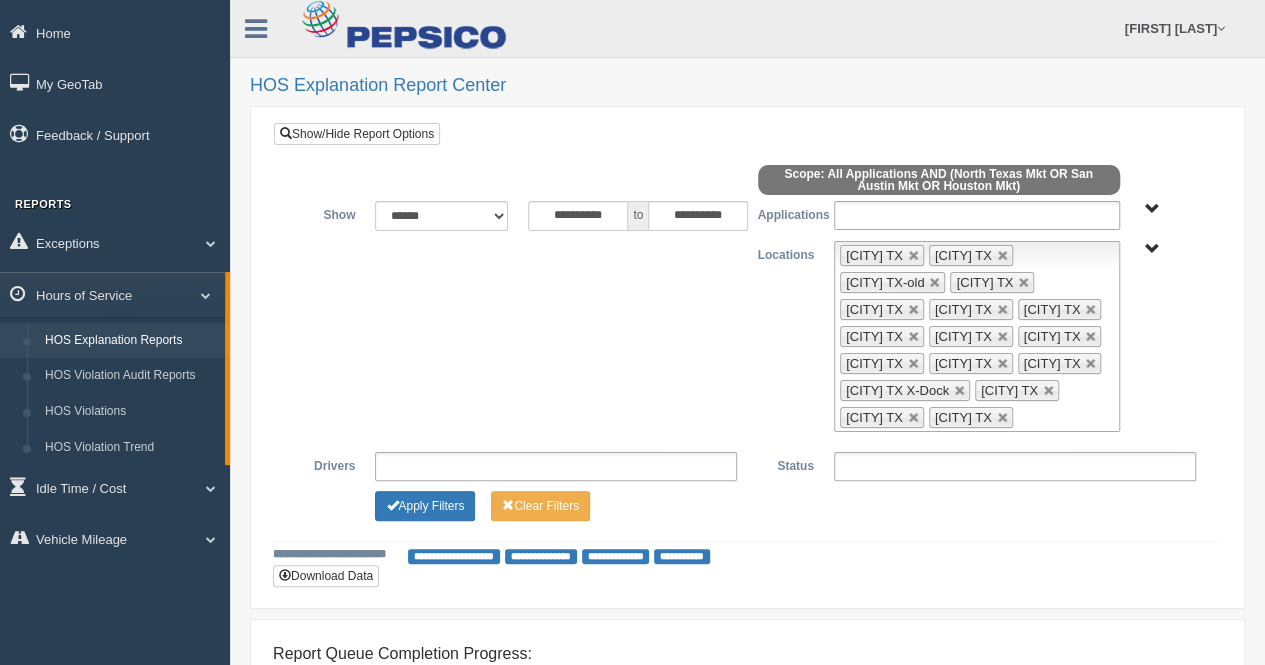 click on "Application  User Type" at bounding box center (1152, 209) 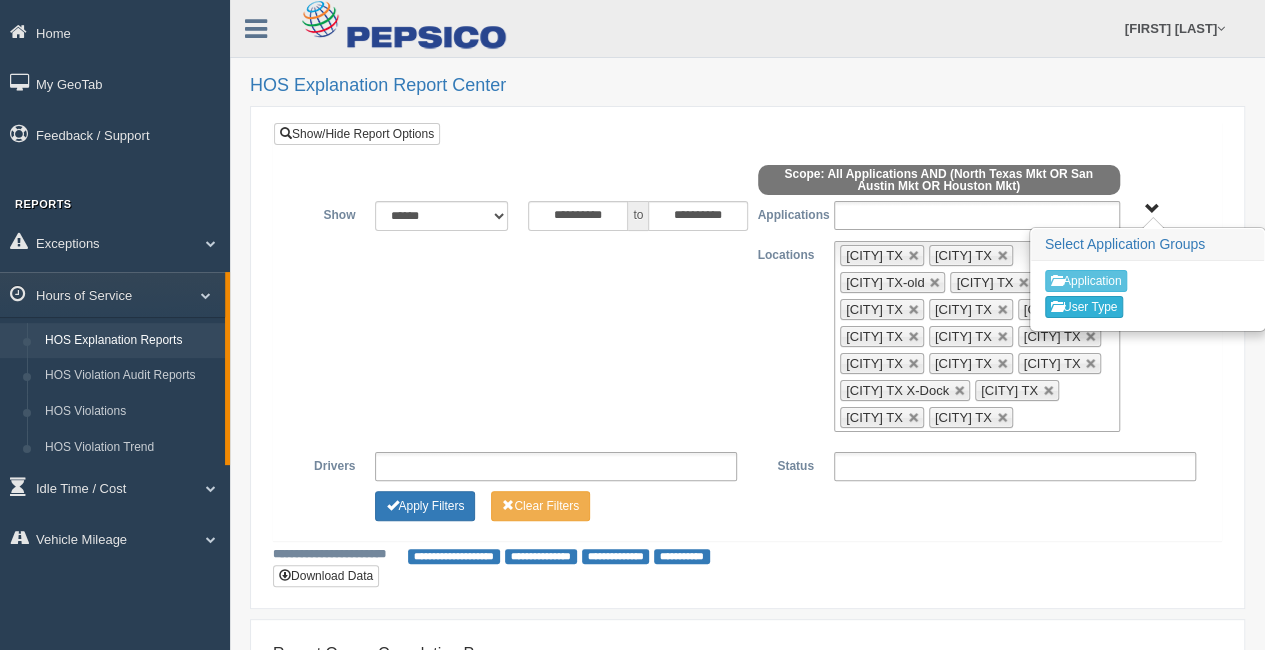 click on "User Type" at bounding box center (1084, 307) 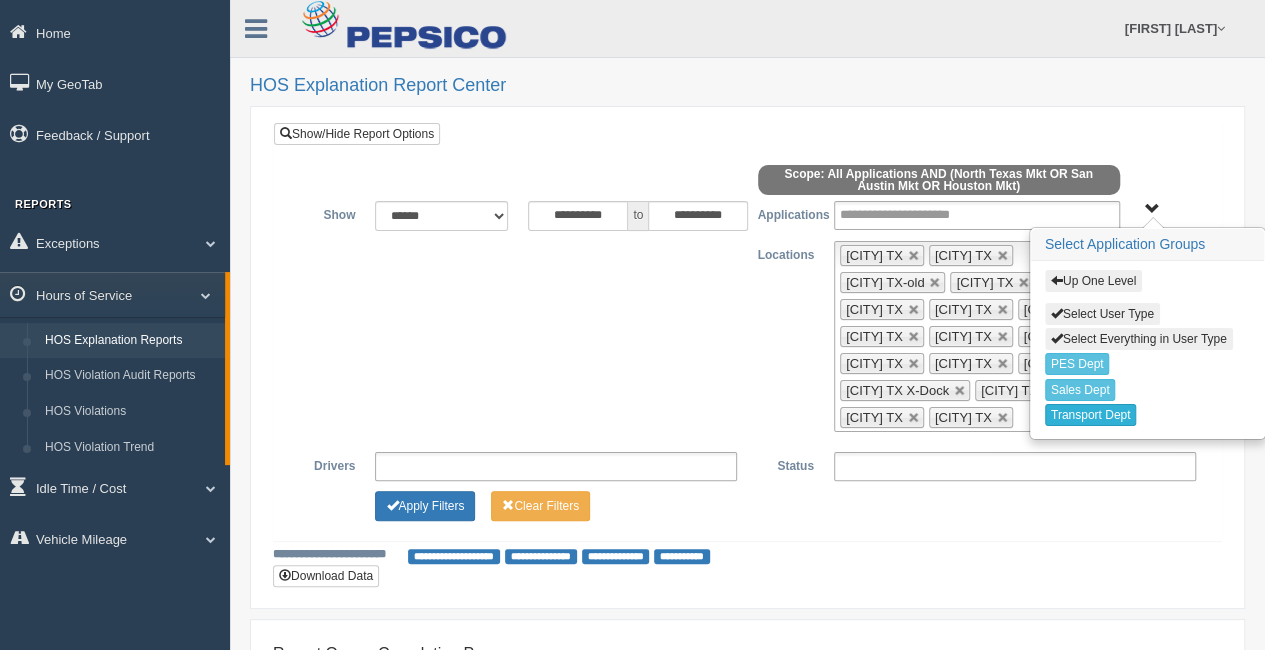 click on "Transport Dept" at bounding box center [1091, 415] 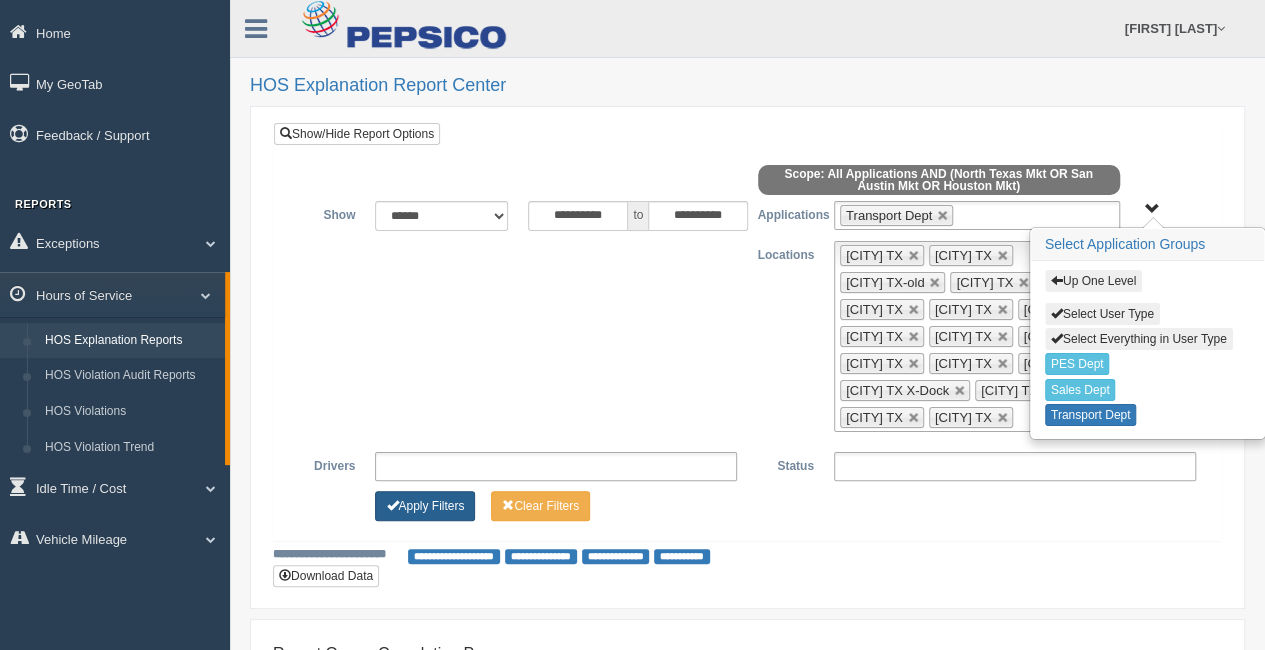 click on "Apply Filters" at bounding box center [425, 506] 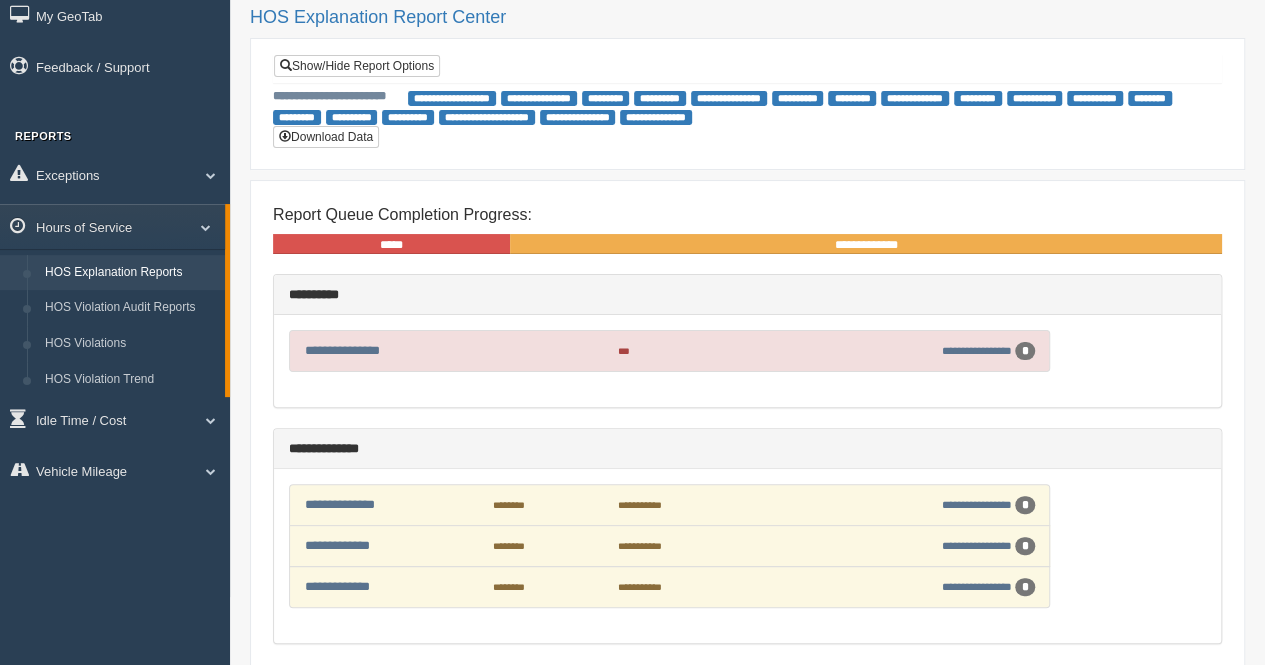 scroll, scrollTop: 100, scrollLeft: 0, axis: vertical 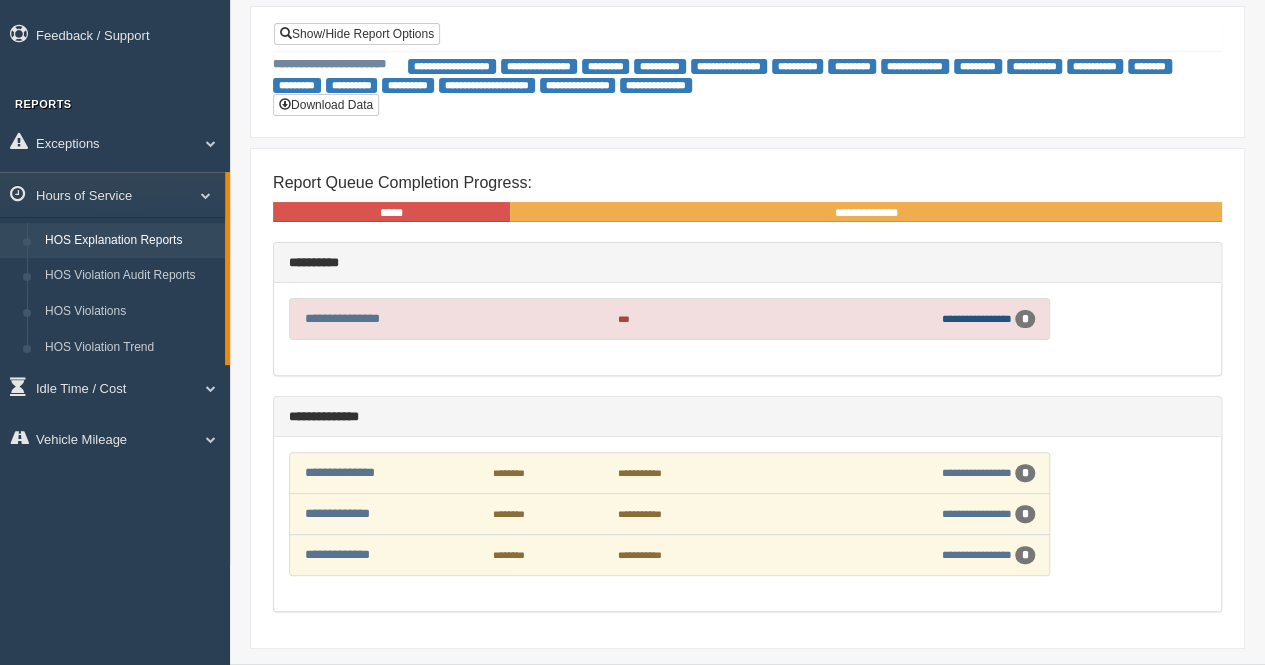 click on "**********" at bounding box center [977, 318] 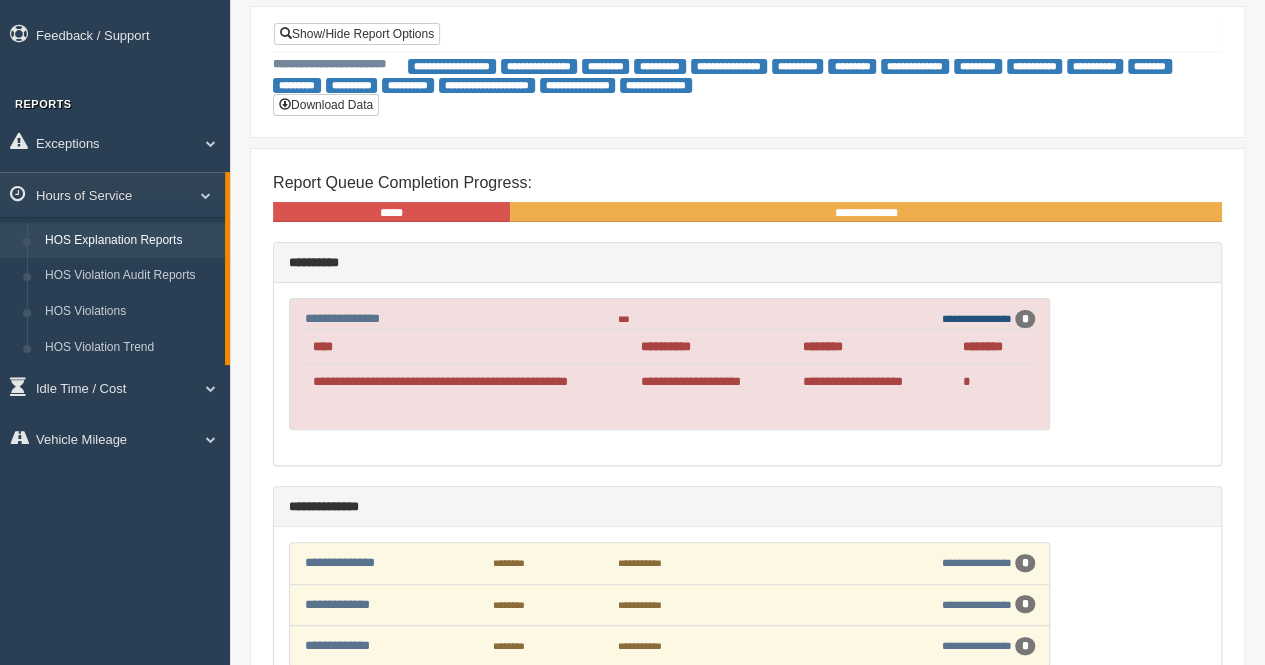 scroll, scrollTop: 200, scrollLeft: 0, axis: vertical 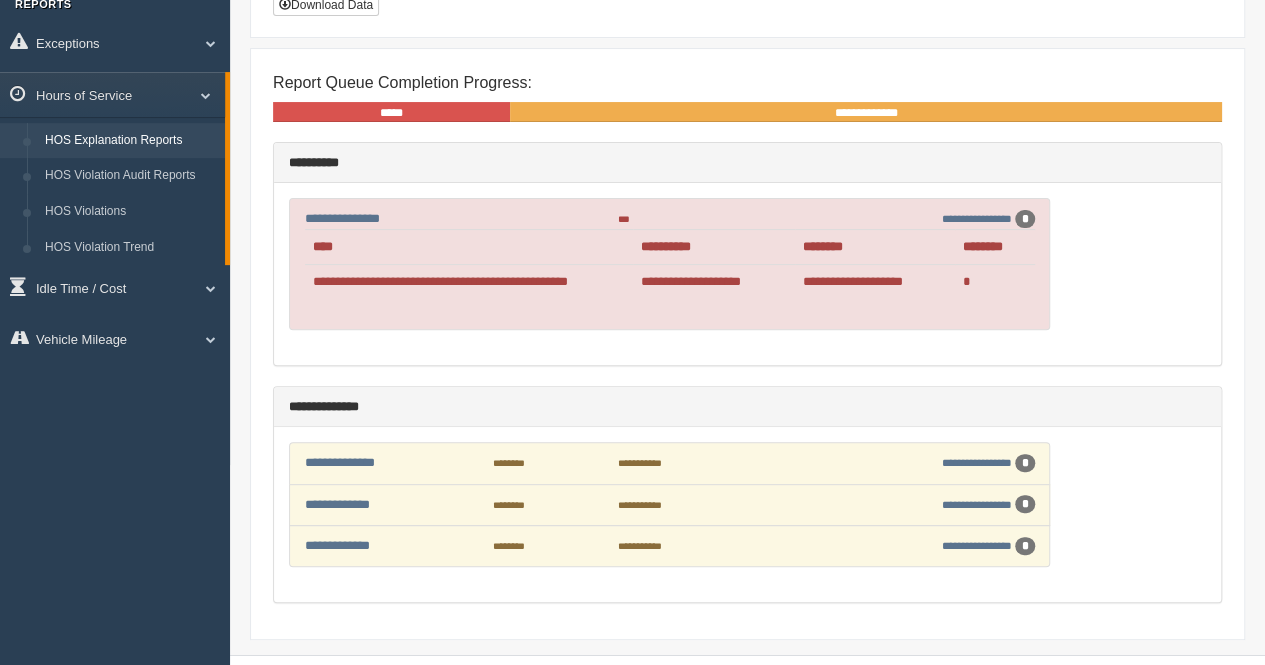 click on "**********" at bounding box center [952, 219] 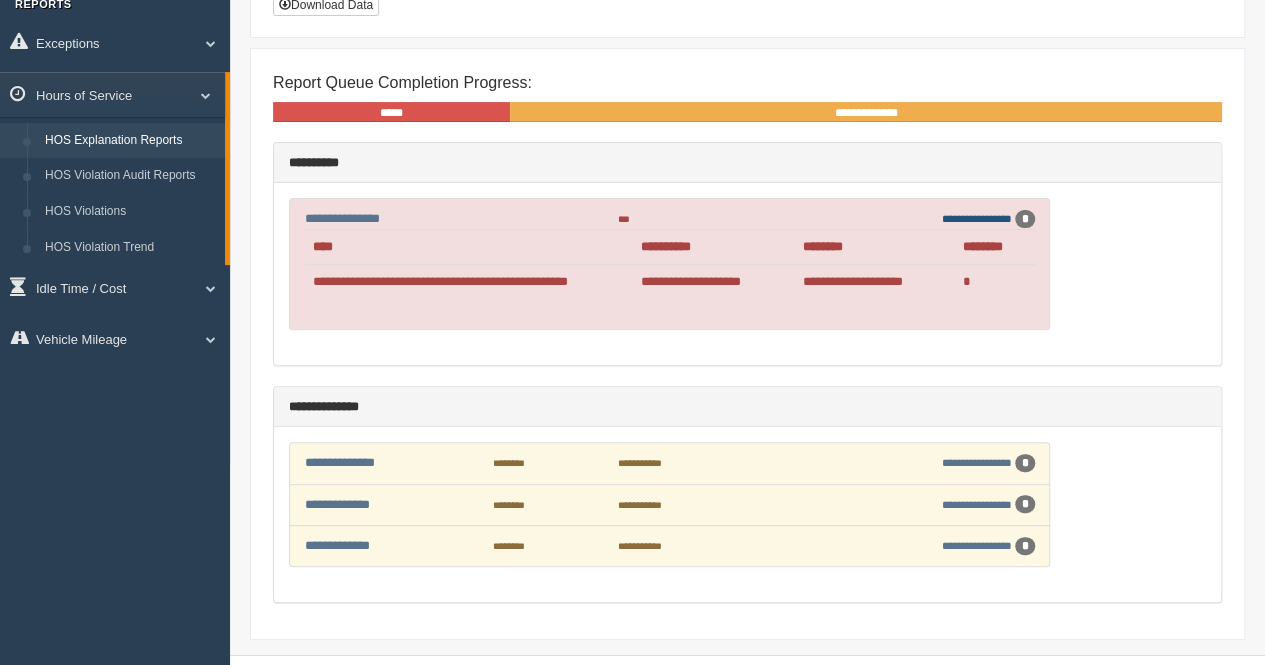 click on "**********" at bounding box center [977, 218] 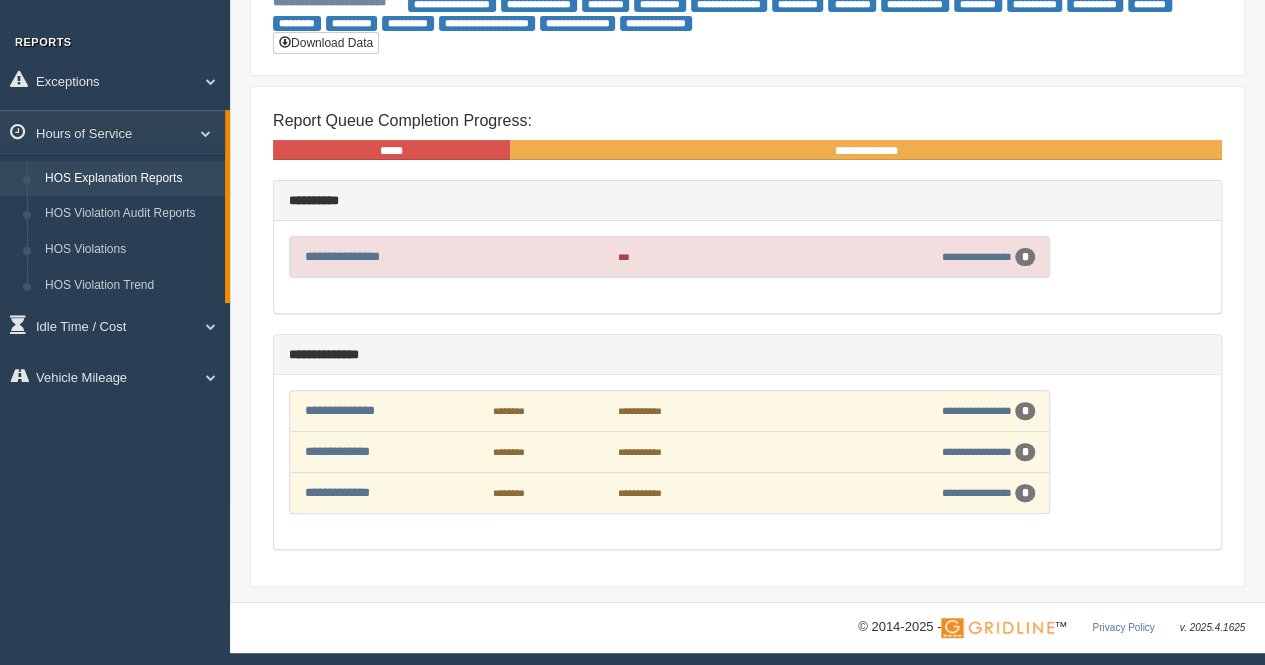 scroll, scrollTop: 160, scrollLeft: 0, axis: vertical 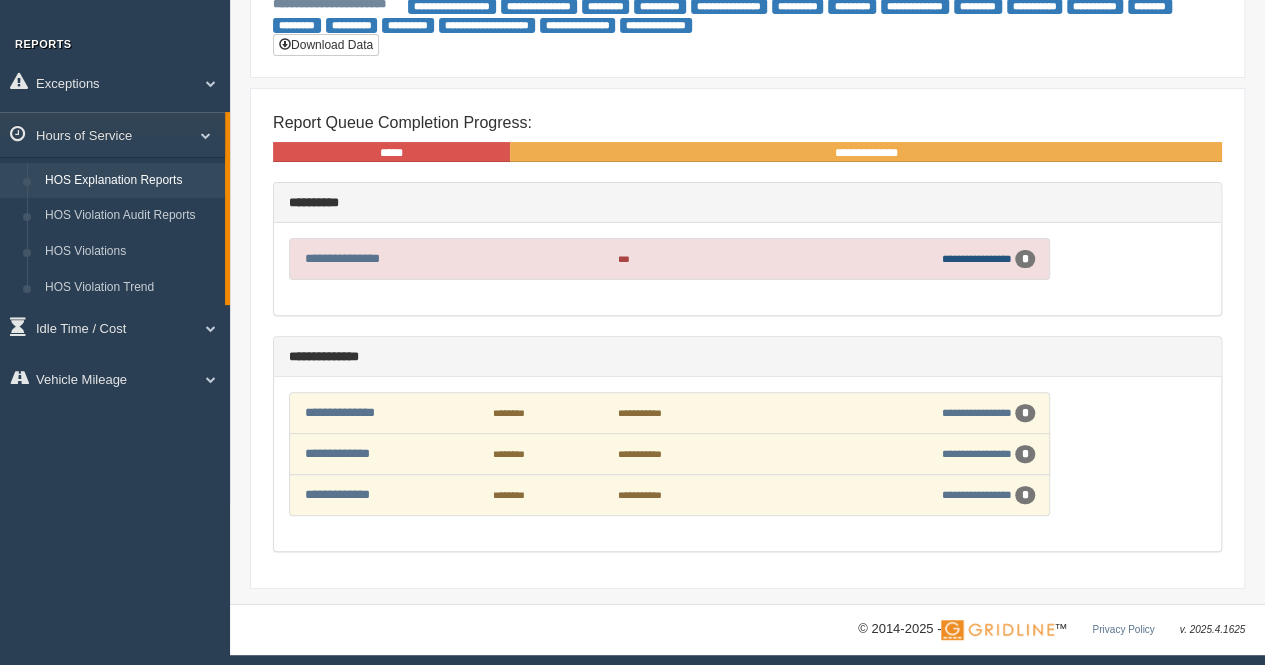 click on "**********" at bounding box center [977, 258] 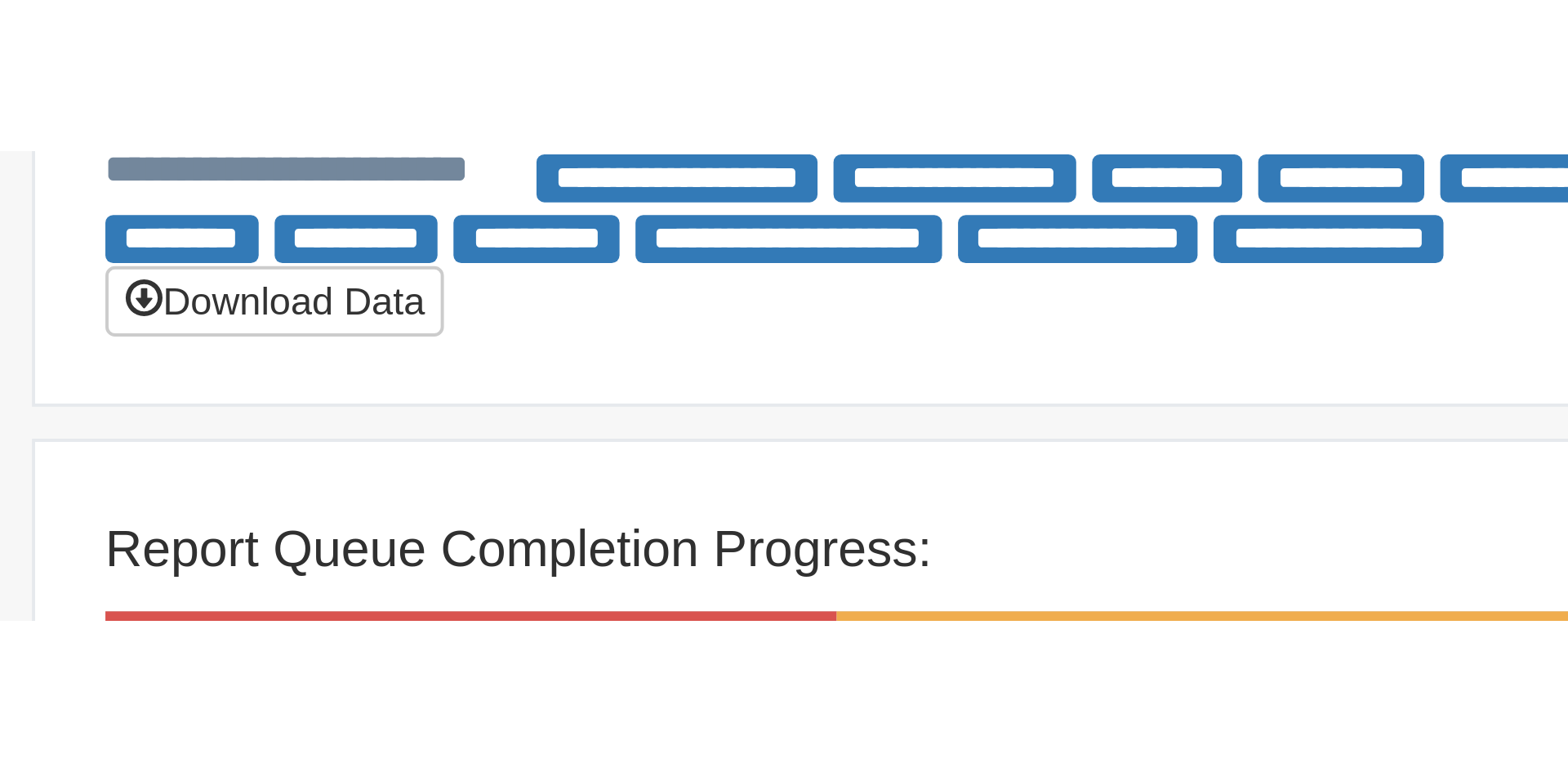 scroll, scrollTop: 0, scrollLeft: 0, axis: both 